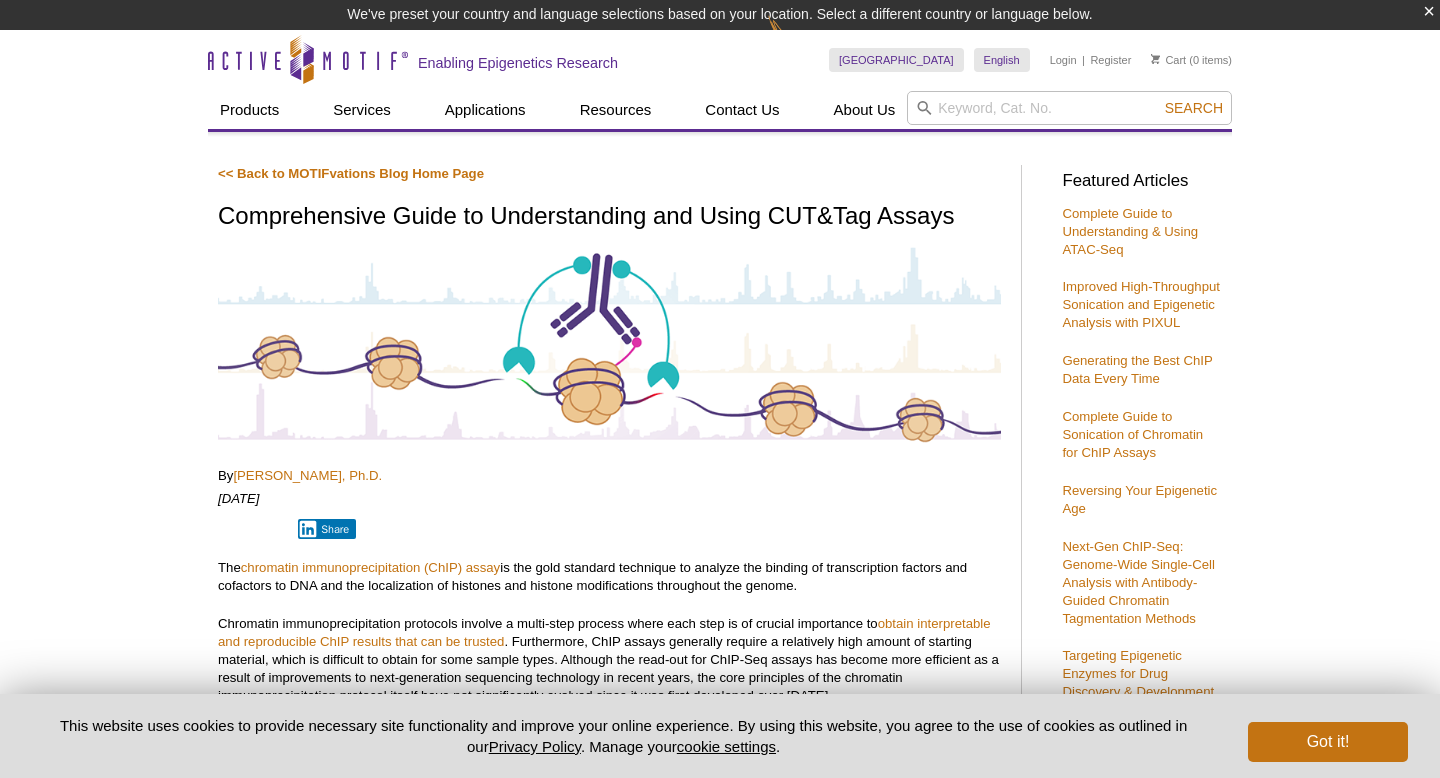 scroll, scrollTop: 255, scrollLeft: 0, axis: vertical 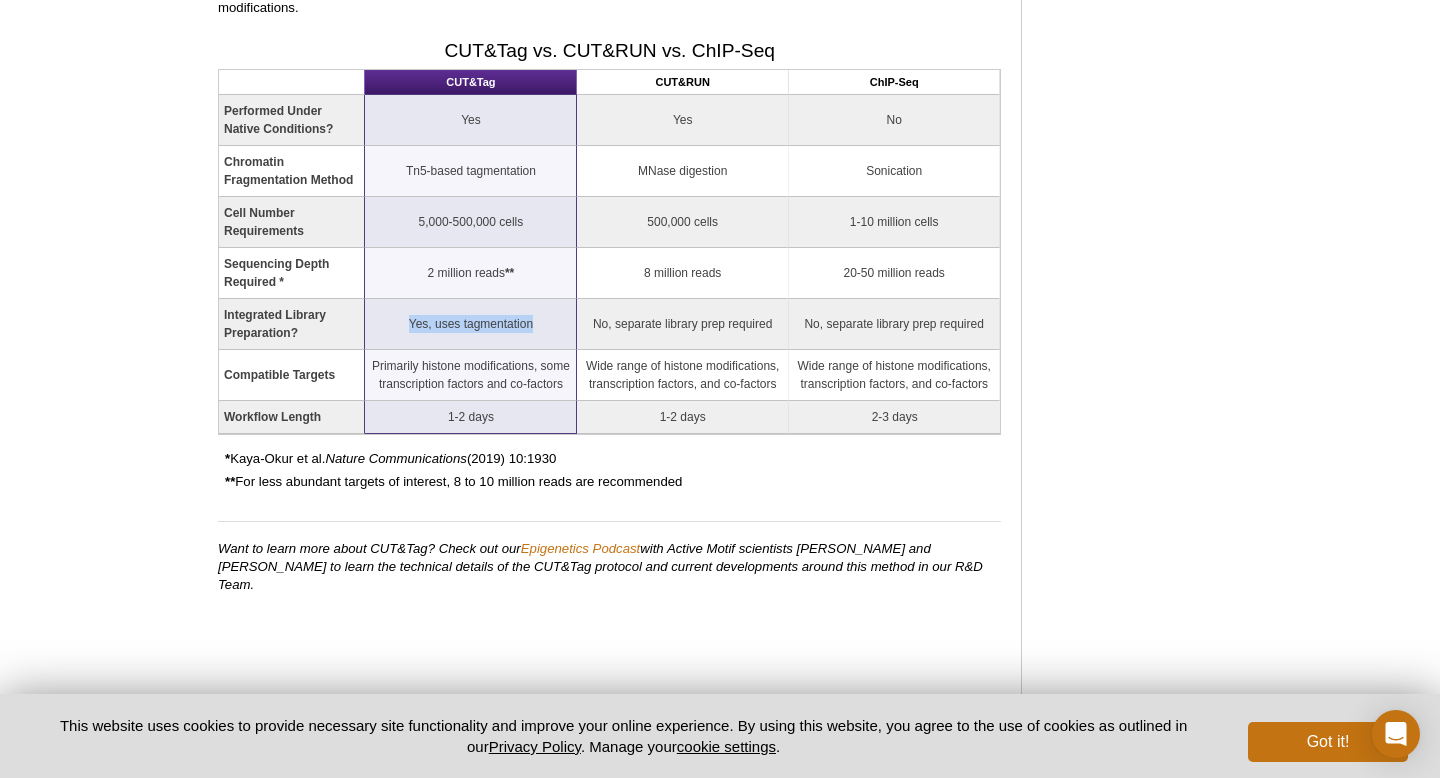 drag, startPoint x: 411, startPoint y: 299, endPoint x: 551, endPoint y: 301, distance: 140.01428 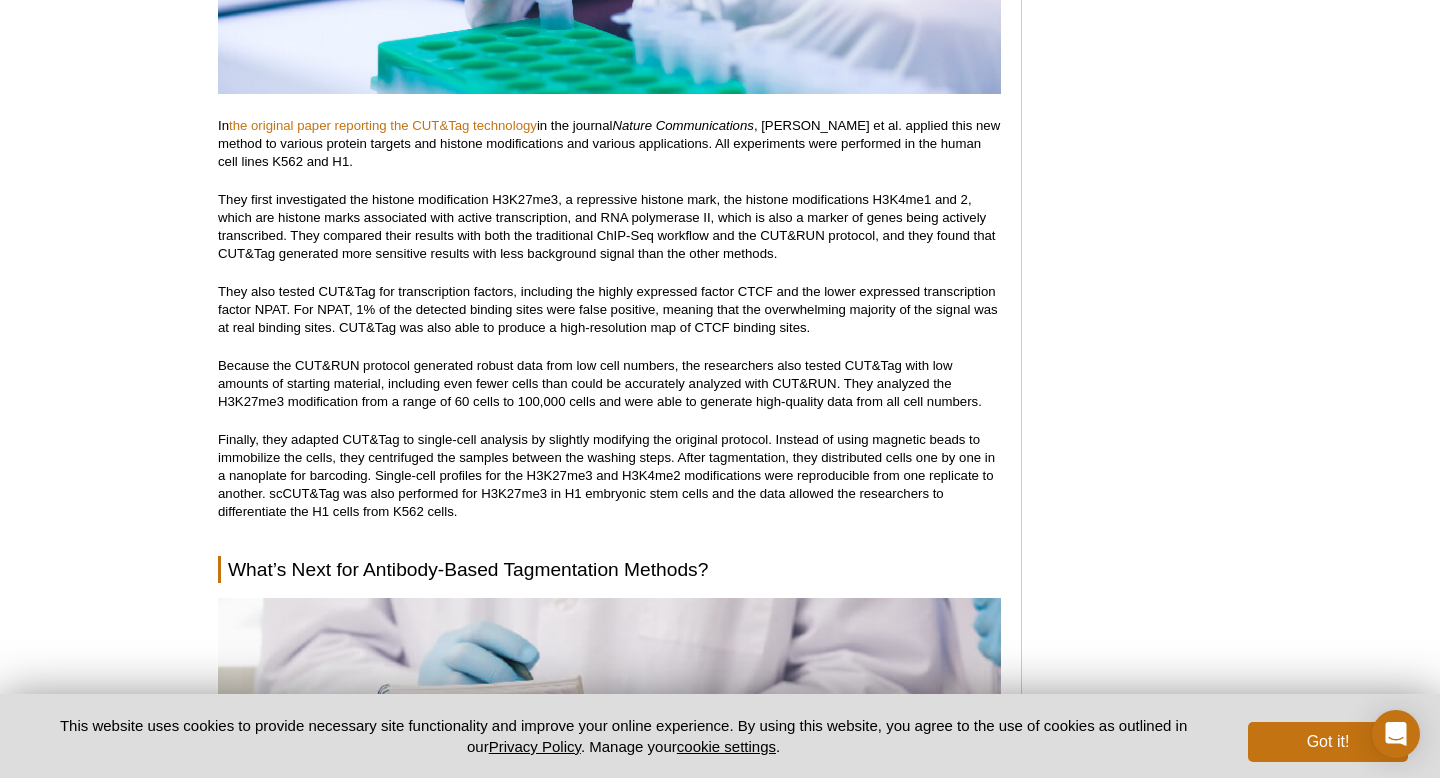 scroll, scrollTop: 7885, scrollLeft: 0, axis: vertical 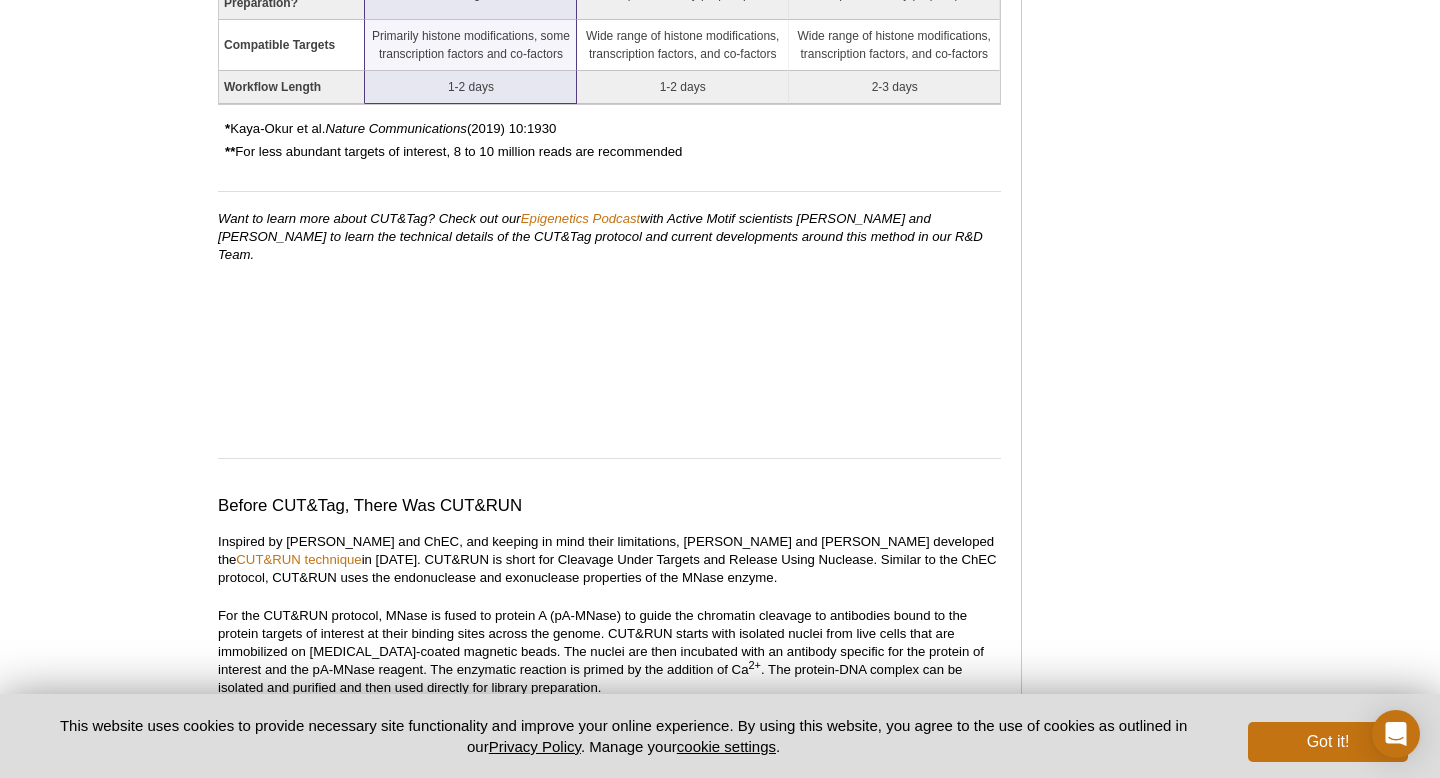 click on "Want to learn more about CUT&Tag? Check out our  Epigenetics Podcast  with Active Motif scientists Casidee McDonough and Kyle Tanguay to learn the technical details of the CUT&Tag protocol and current developments around this method in our R&D Team." at bounding box center (600, 236) 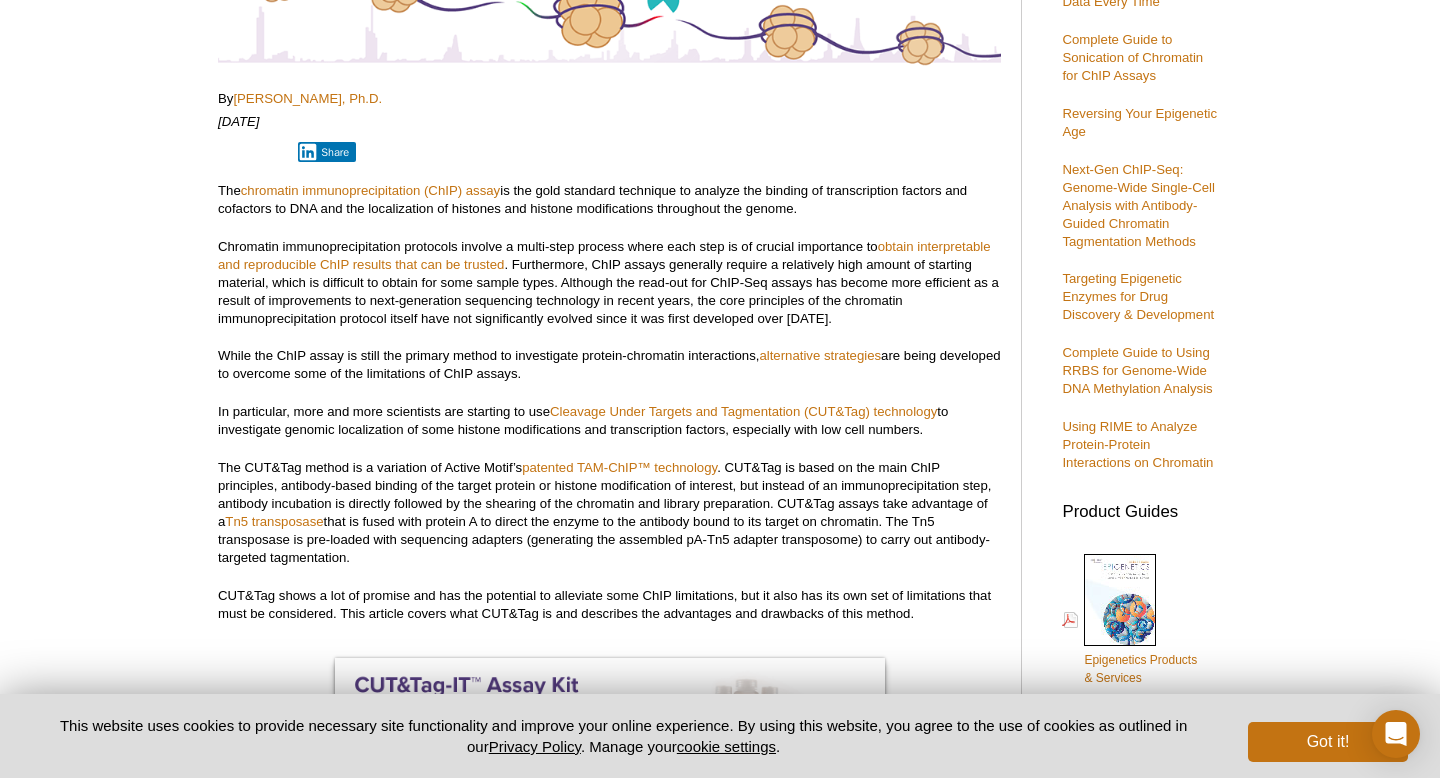scroll, scrollTop: 395, scrollLeft: 0, axis: vertical 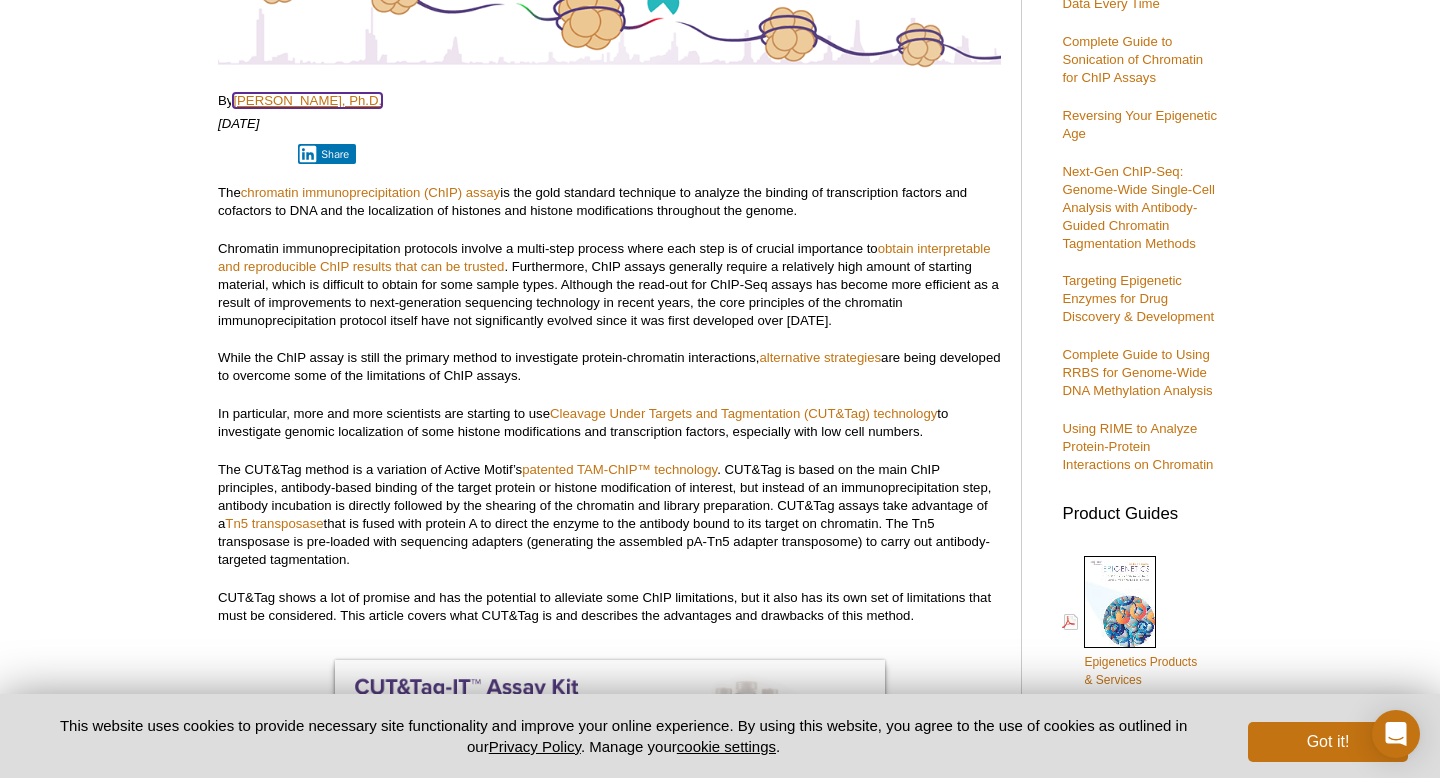 click on "[PERSON_NAME], Ph.D." at bounding box center [307, 100] 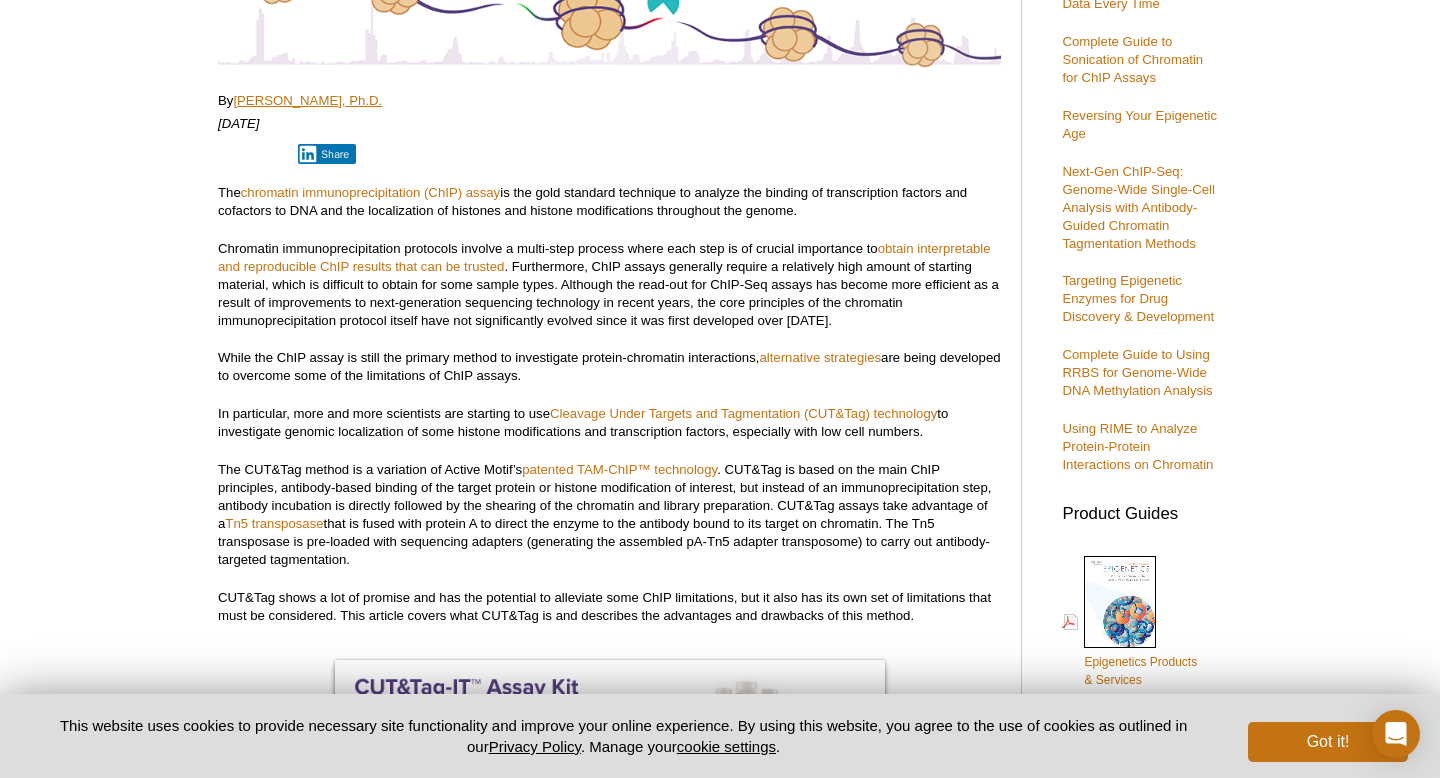 scroll, scrollTop: 9763, scrollLeft: 0, axis: vertical 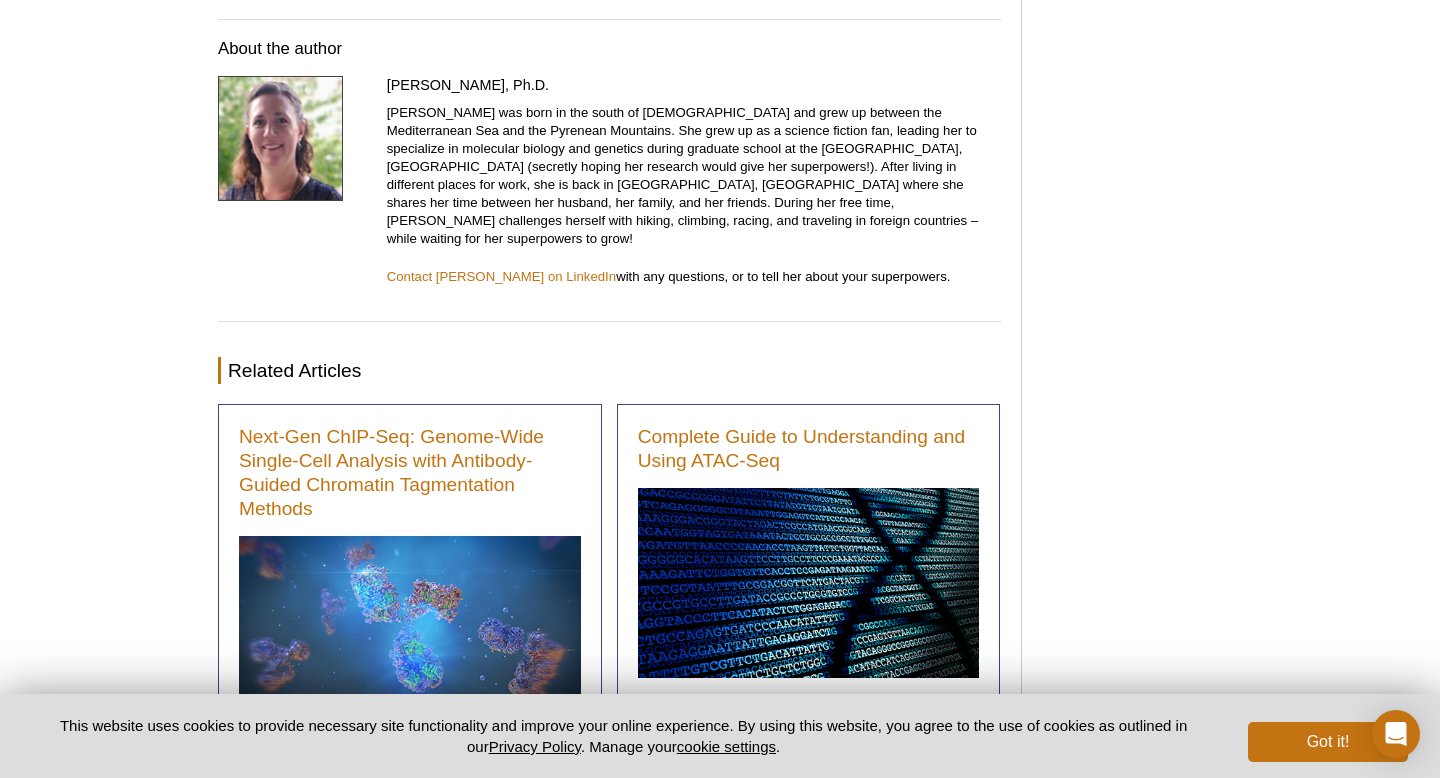 drag, startPoint x: 567, startPoint y: 48, endPoint x: 476, endPoint y: 47, distance: 91.00549 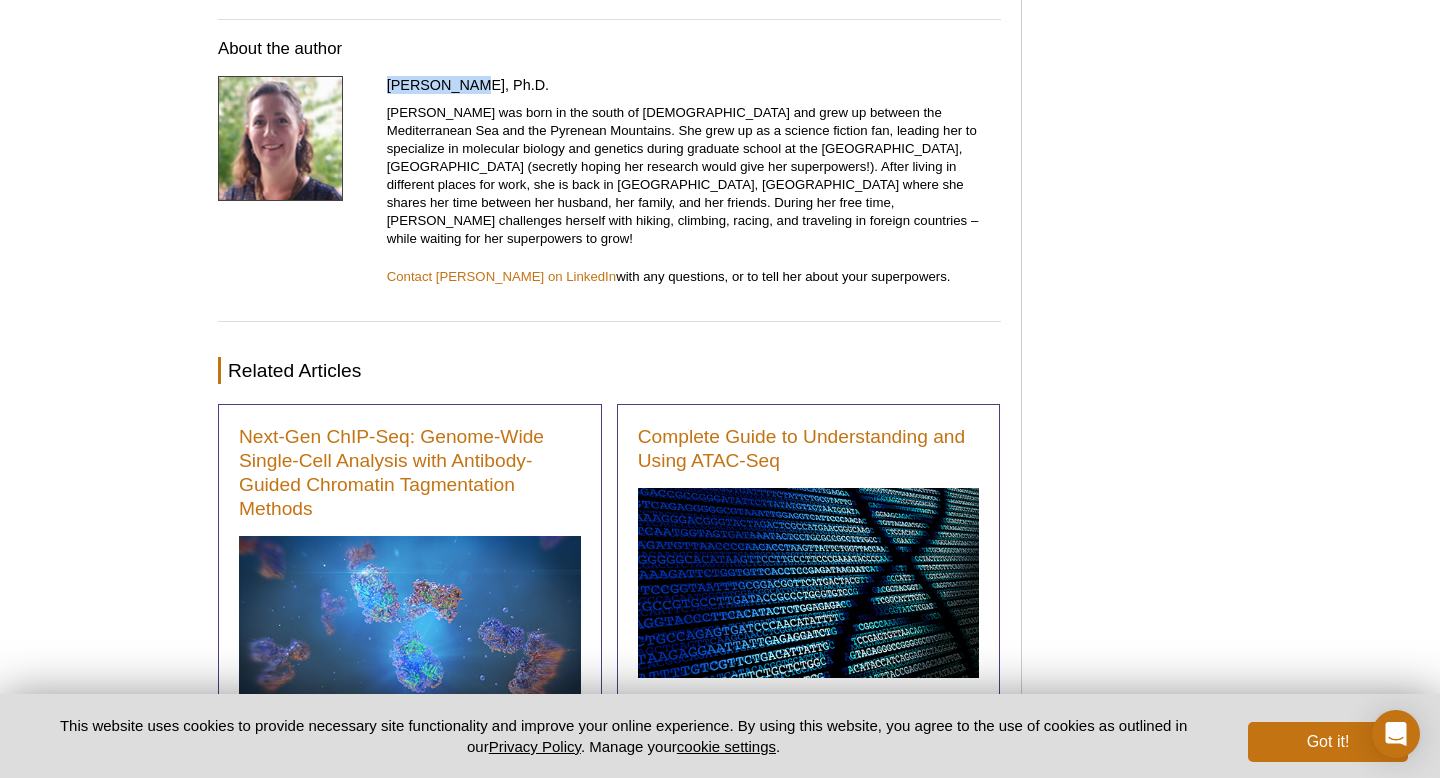 drag, startPoint x: 469, startPoint y: 50, endPoint x: 389, endPoint y: 39, distance: 80.75271 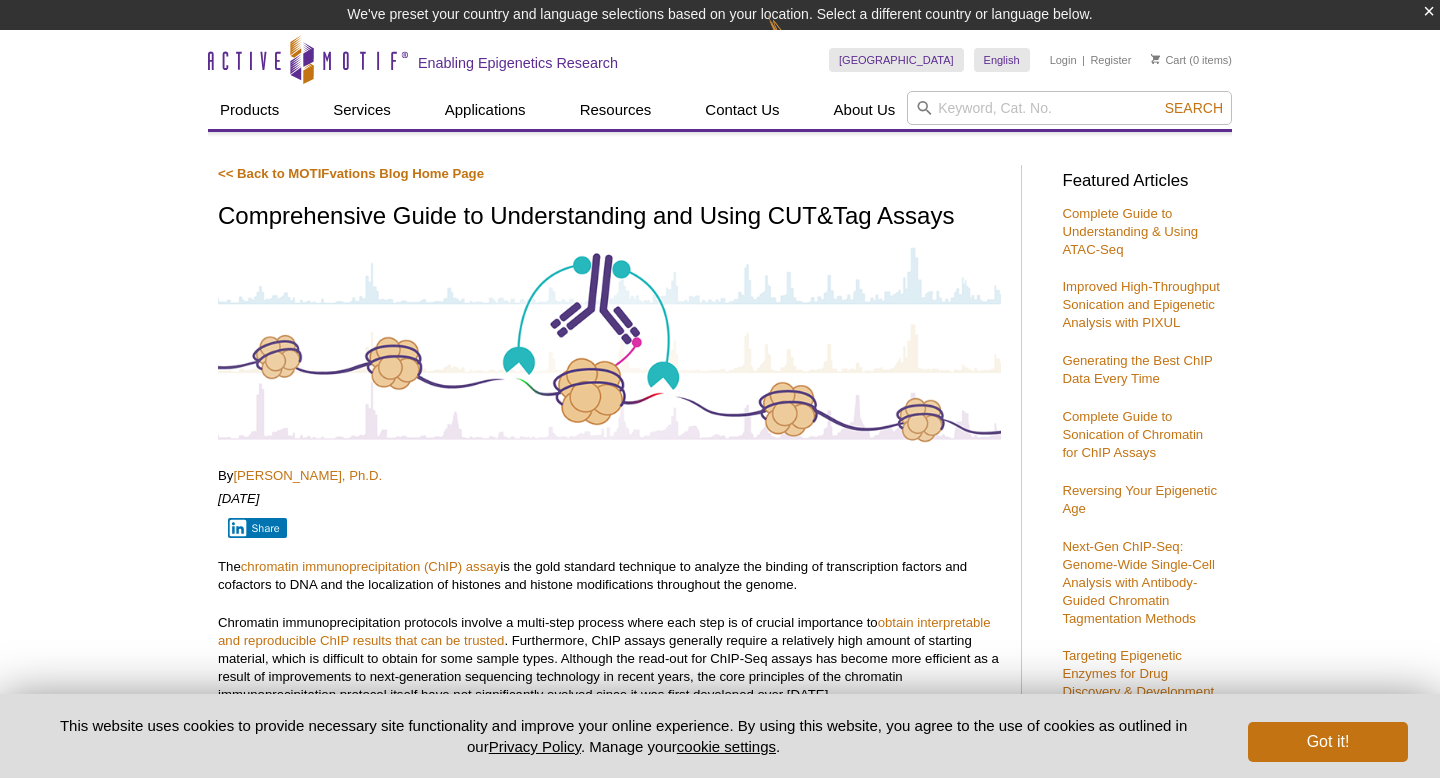 scroll, scrollTop: 14, scrollLeft: 0, axis: vertical 